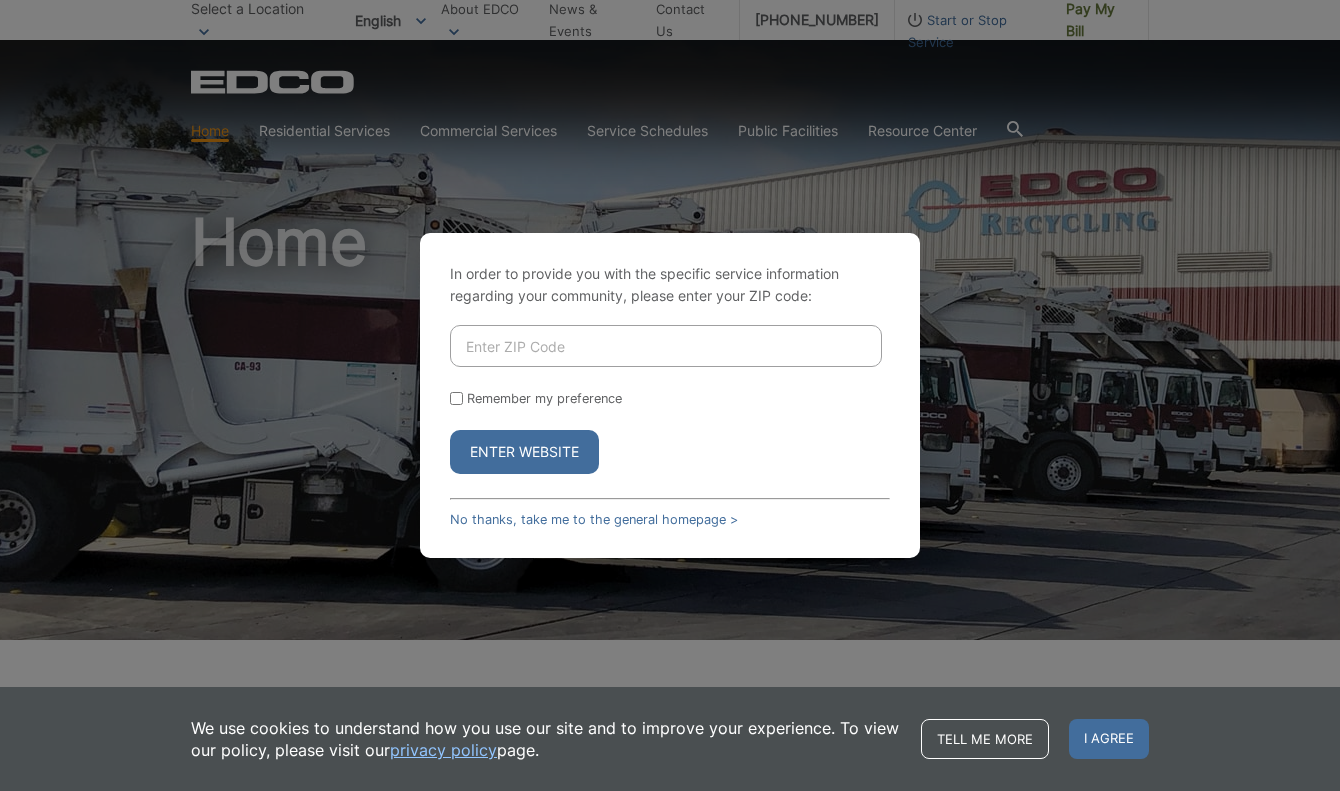 scroll, scrollTop: 0, scrollLeft: 0, axis: both 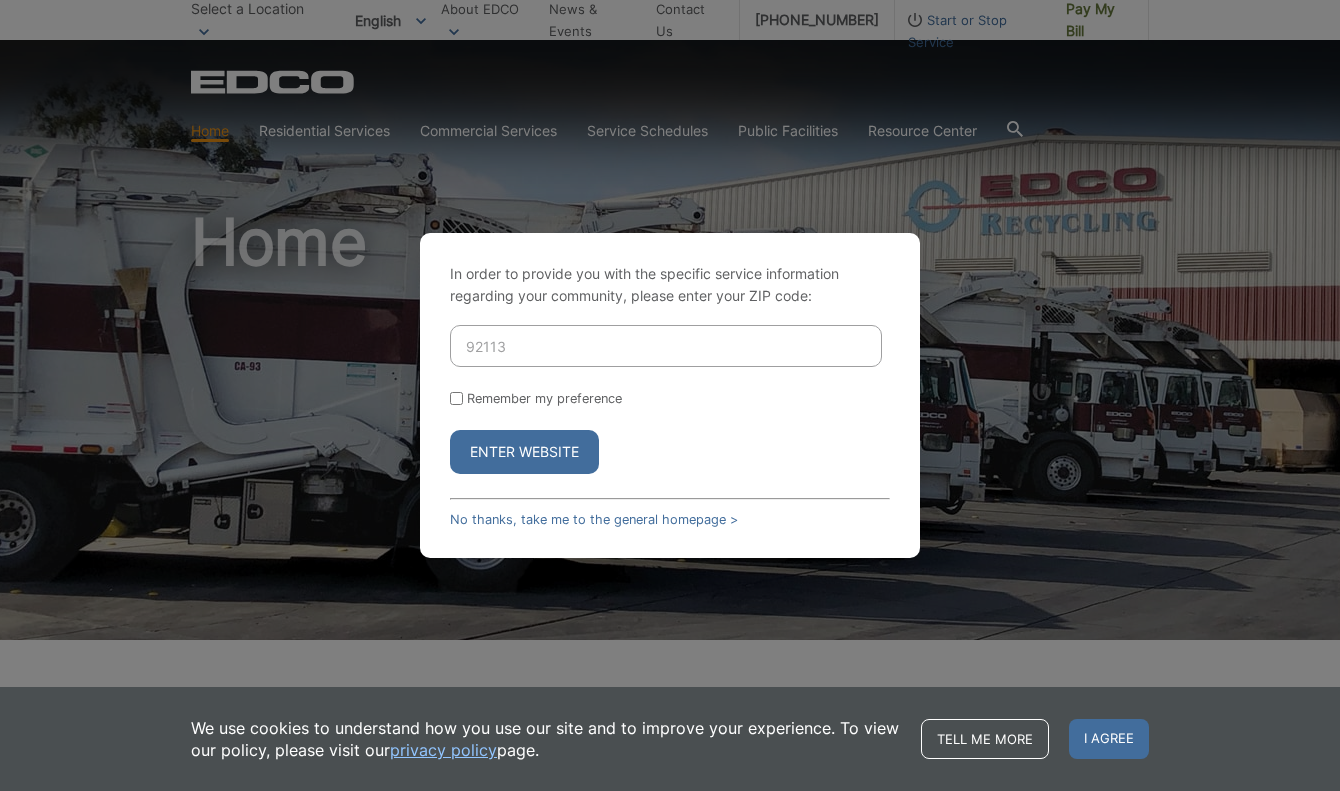 type on "92113" 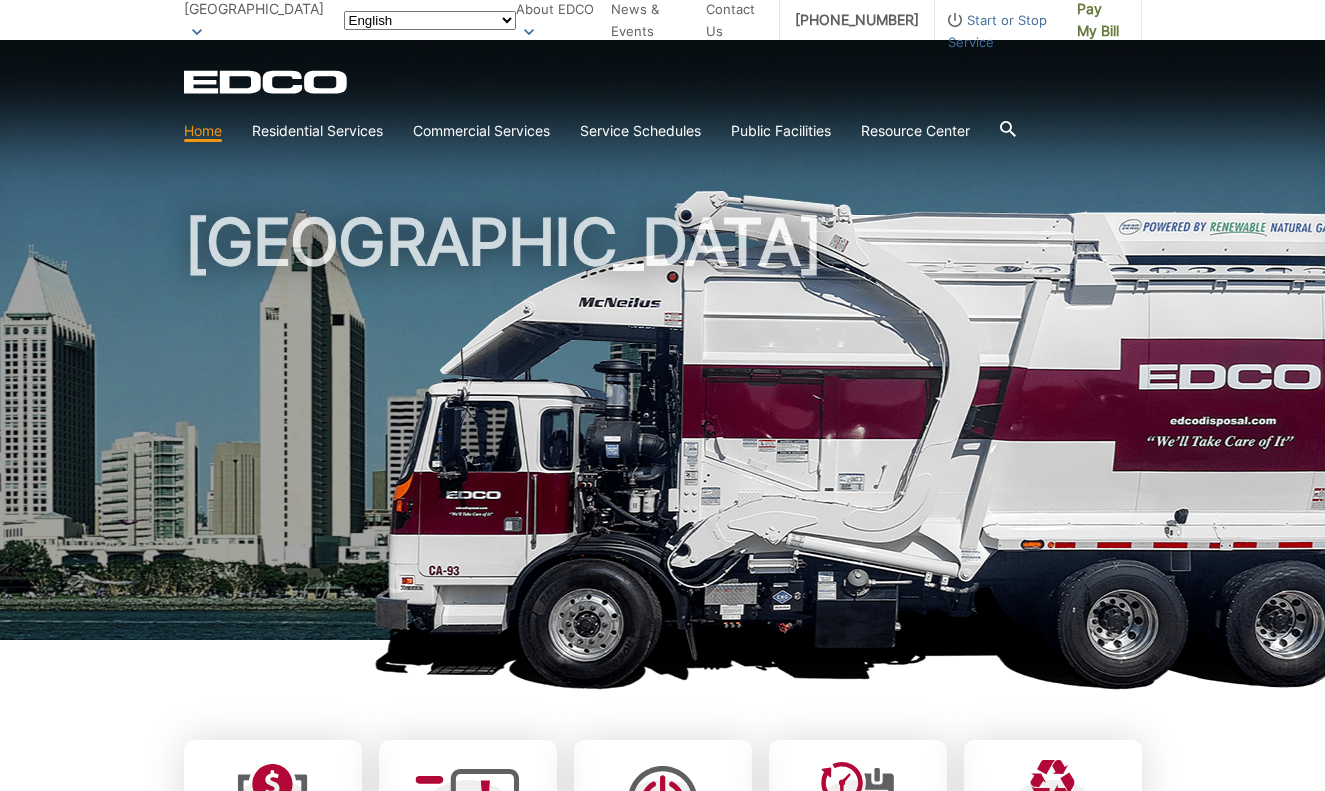 scroll, scrollTop: 0, scrollLeft: 0, axis: both 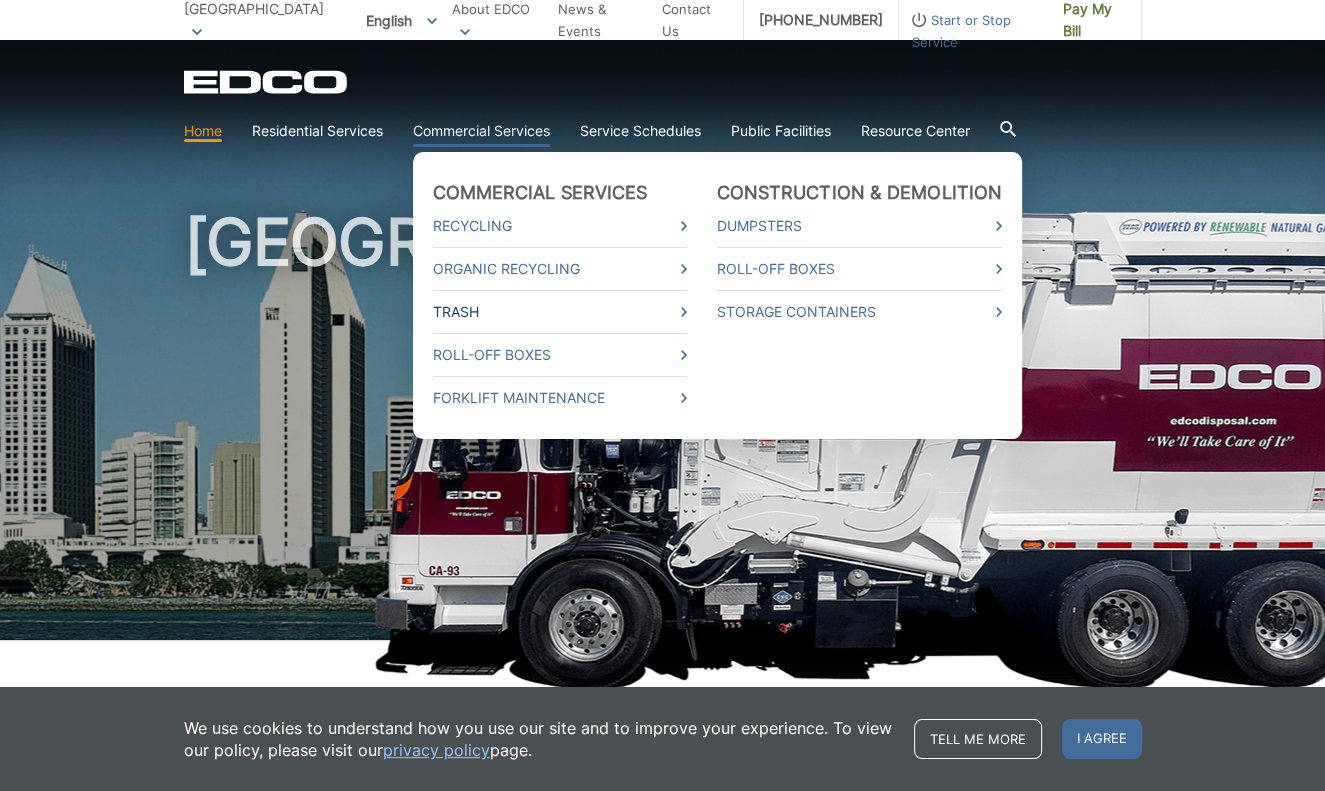 click on "Trash" at bounding box center (560, 312) 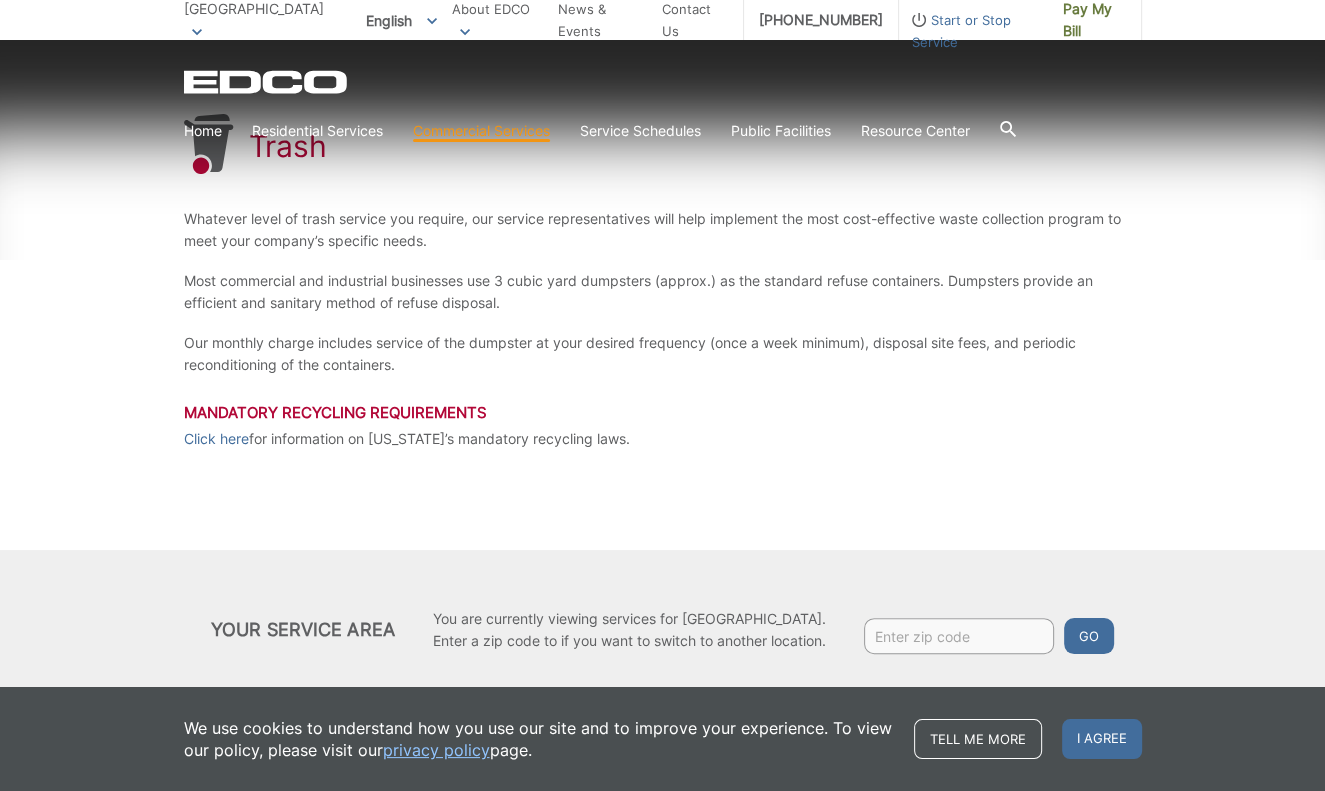 scroll, scrollTop: 356, scrollLeft: 0, axis: vertical 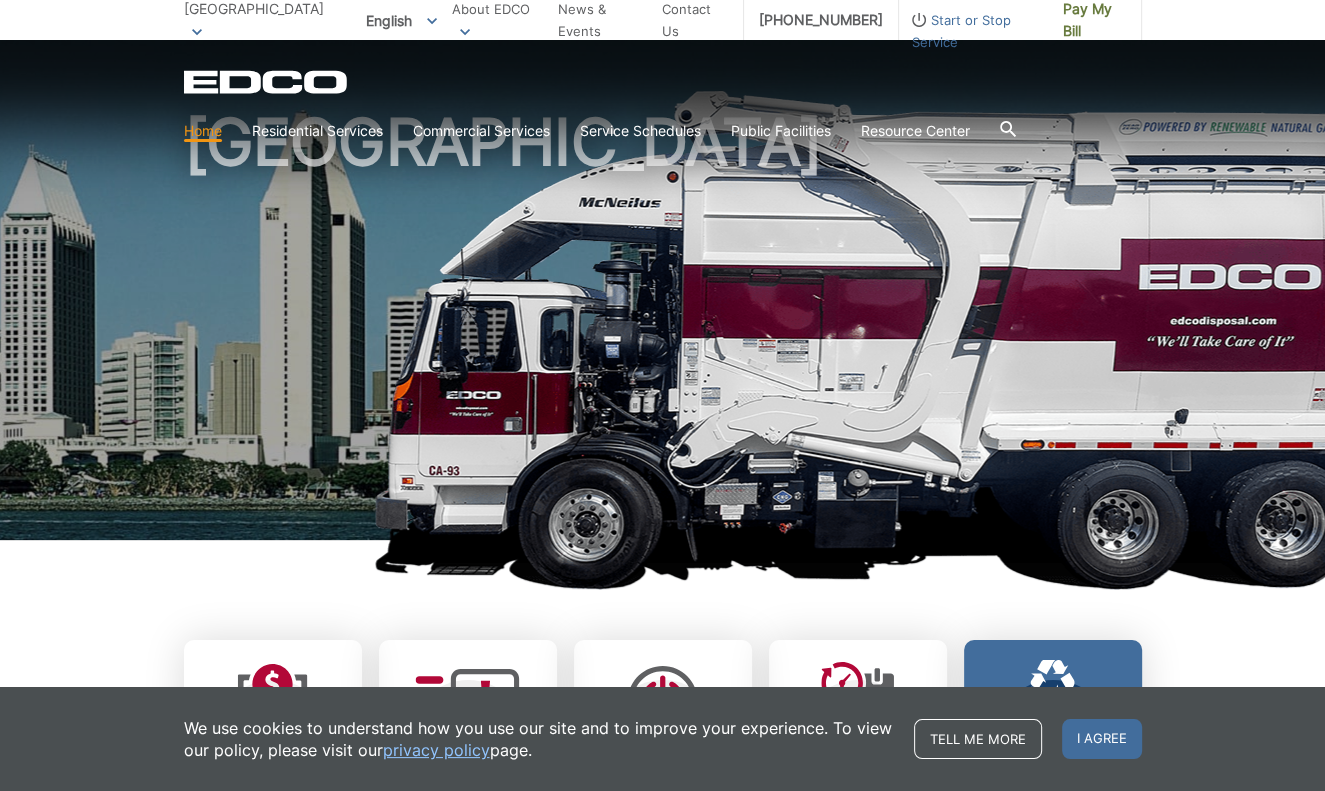 drag, startPoint x: 1099, startPoint y: 744, endPoint x: 1064, endPoint y: 670, distance: 81.859634 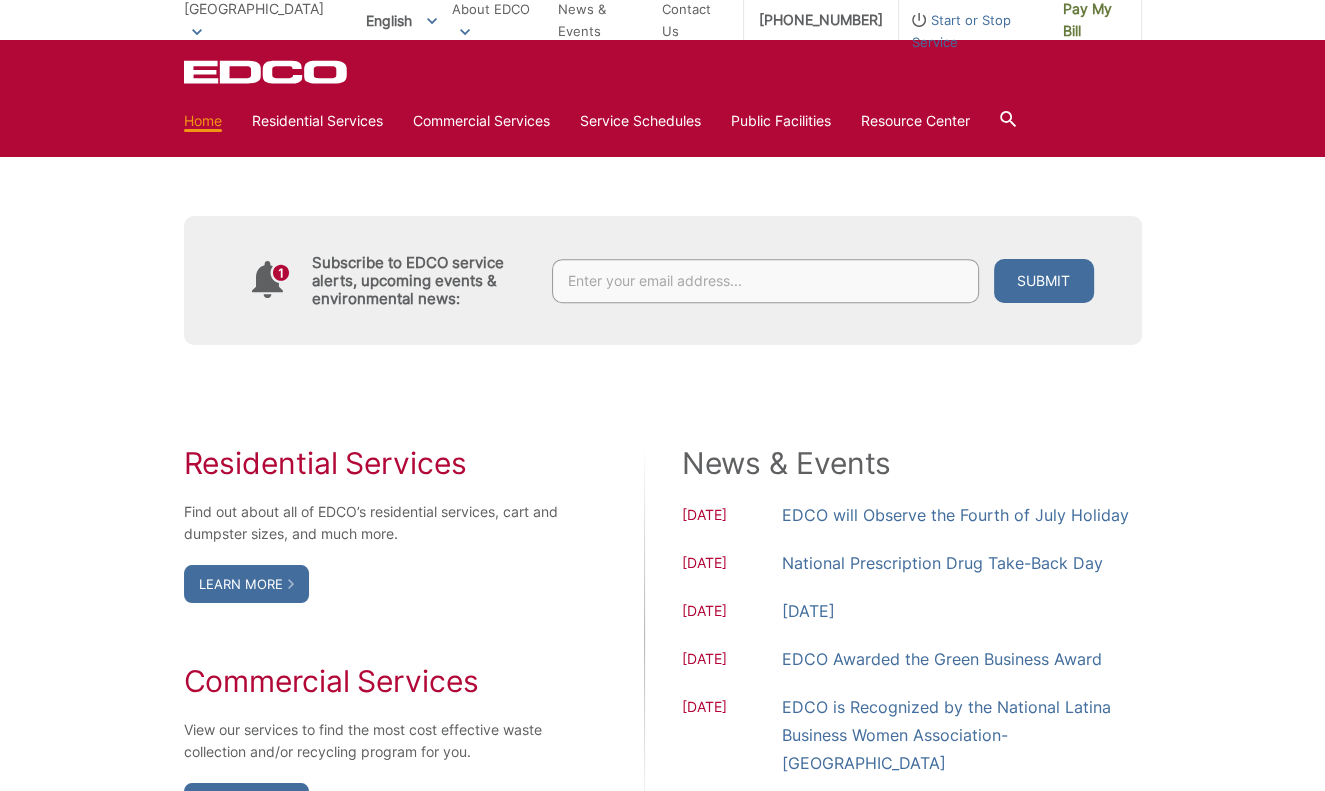 scroll, scrollTop: 900, scrollLeft: 0, axis: vertical 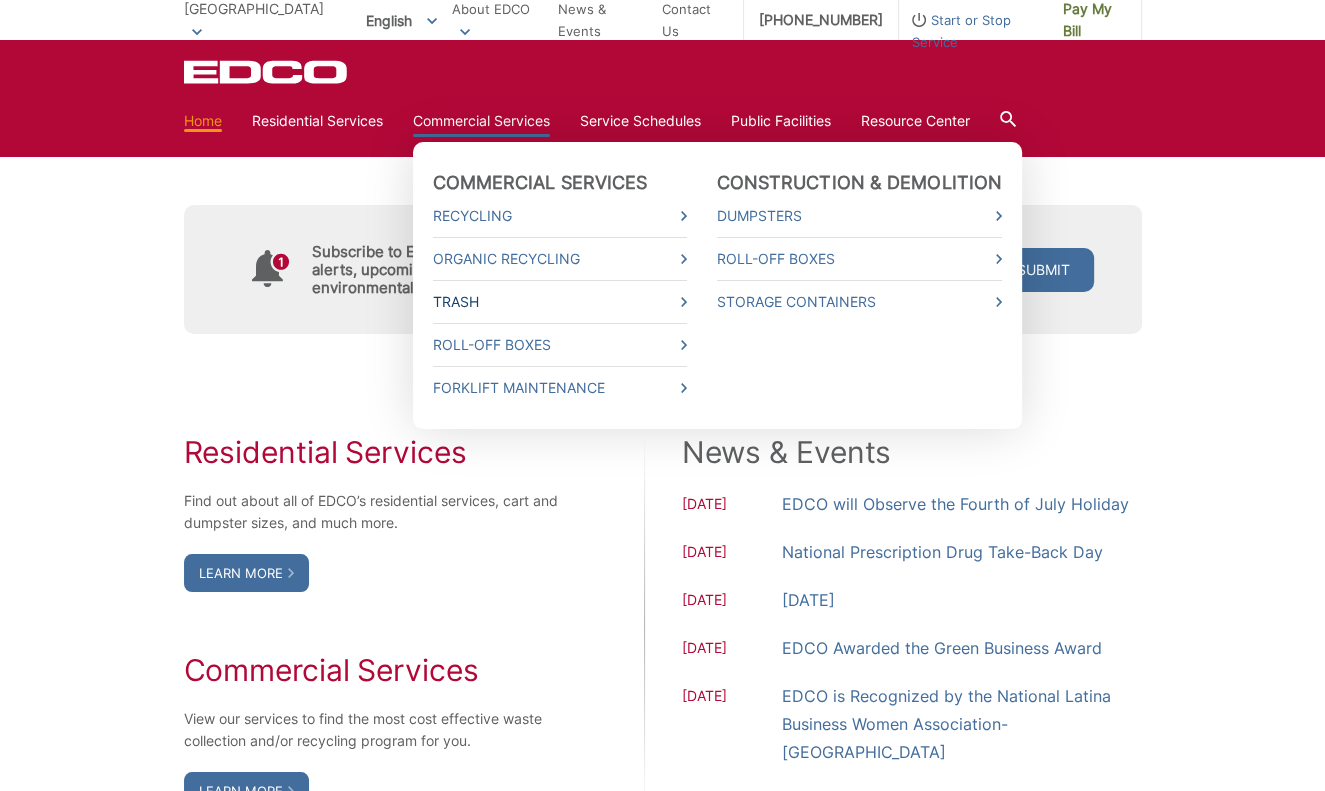 click on "Trash" at bounding box center [560, 302] 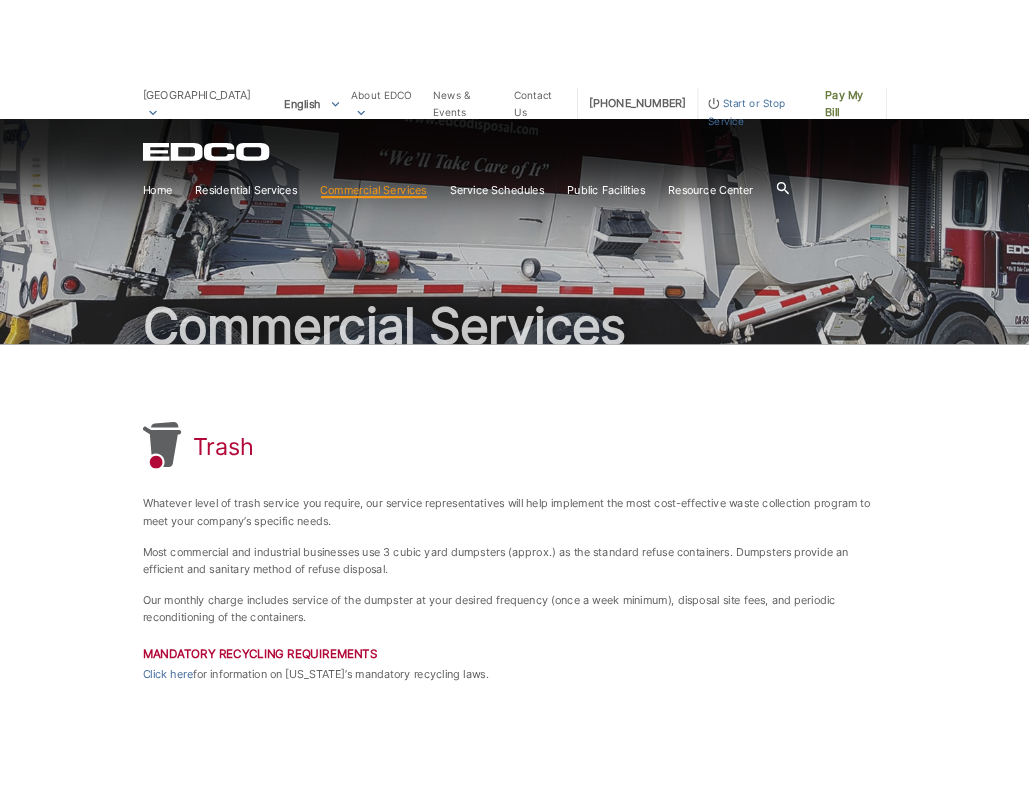scroll, scrollTop: 0, scrollLeft: 0, axis: both 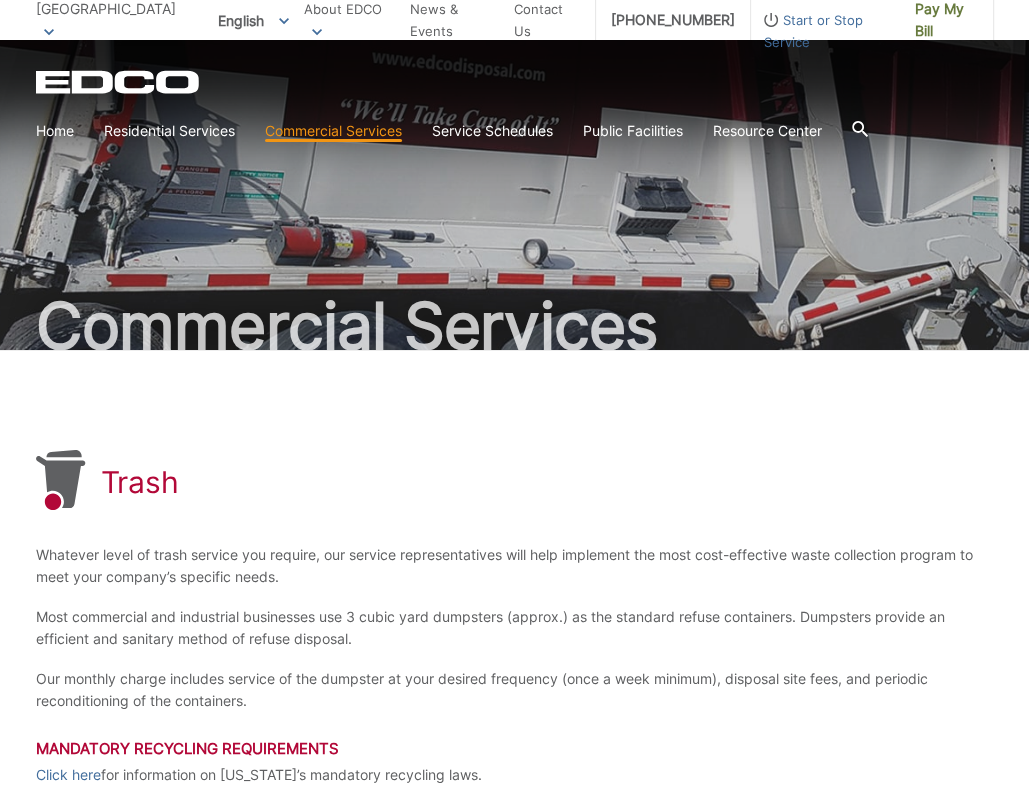 click on "Trash
Whatever level of trash service you require, our service representatives will help implement the most cost-effective waste collection program to meet your company’s specific needs.
Most commercial and industrial businesses use 3 cubic yard dumpsters (approx.) as the standard refuse containers. Dumpsters provide an efficient and sanitary method of refuse disposal.
Our monthly charge includes service of the dumpster at your desired frequency (once a week minimum), disposal site fees, and periodic reconditioning of the containers.
Mandatory Recycling Requirements
Click here  for information on California’s mandatory recycling laws." at bounding box center [515, 618] 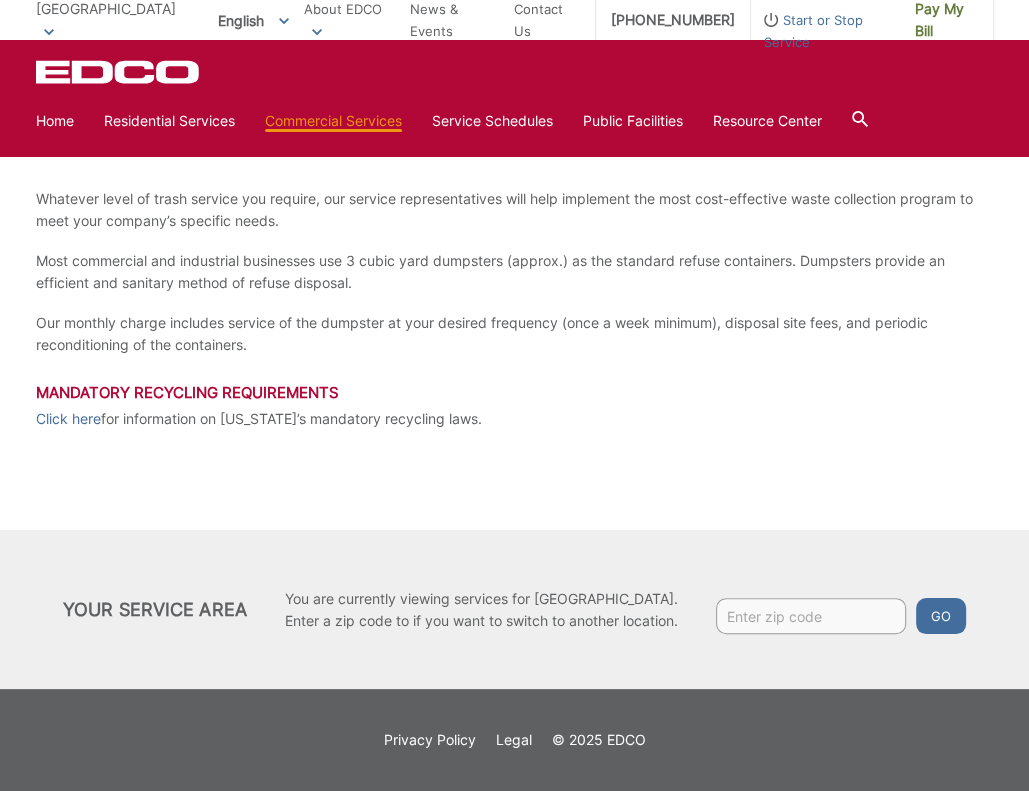 scroll, scrollTop: 0, scrollLeft: 0, axis: both 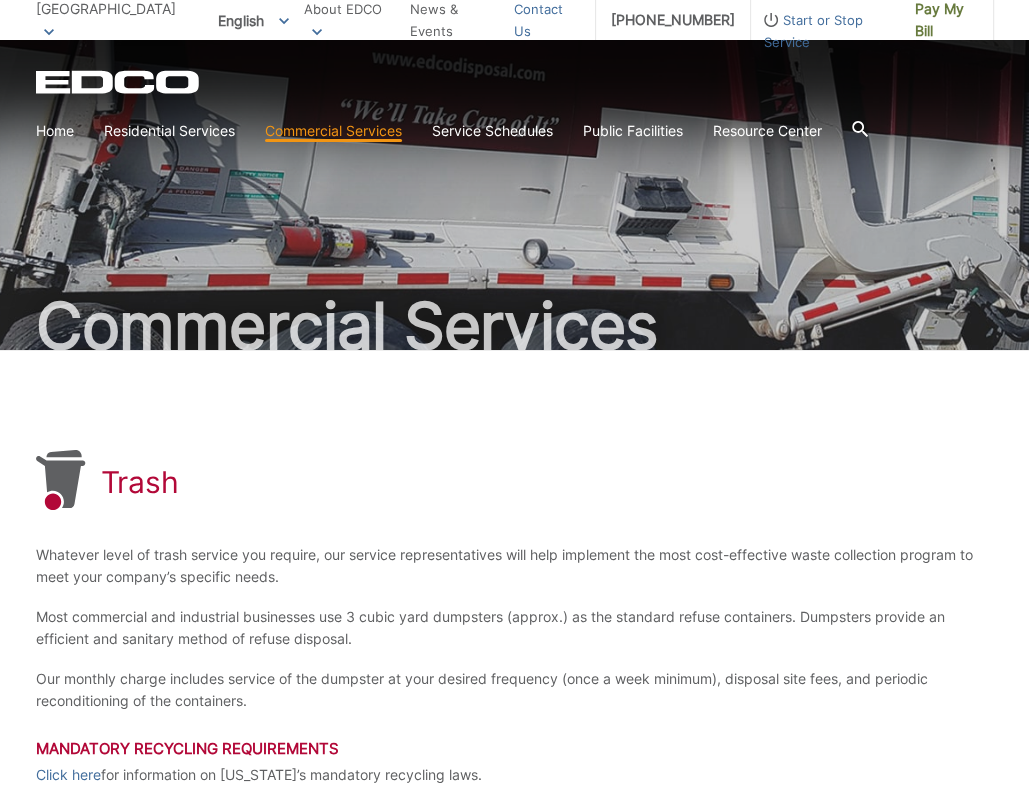 click on "Contact Us" at bounding box center (547, 20) 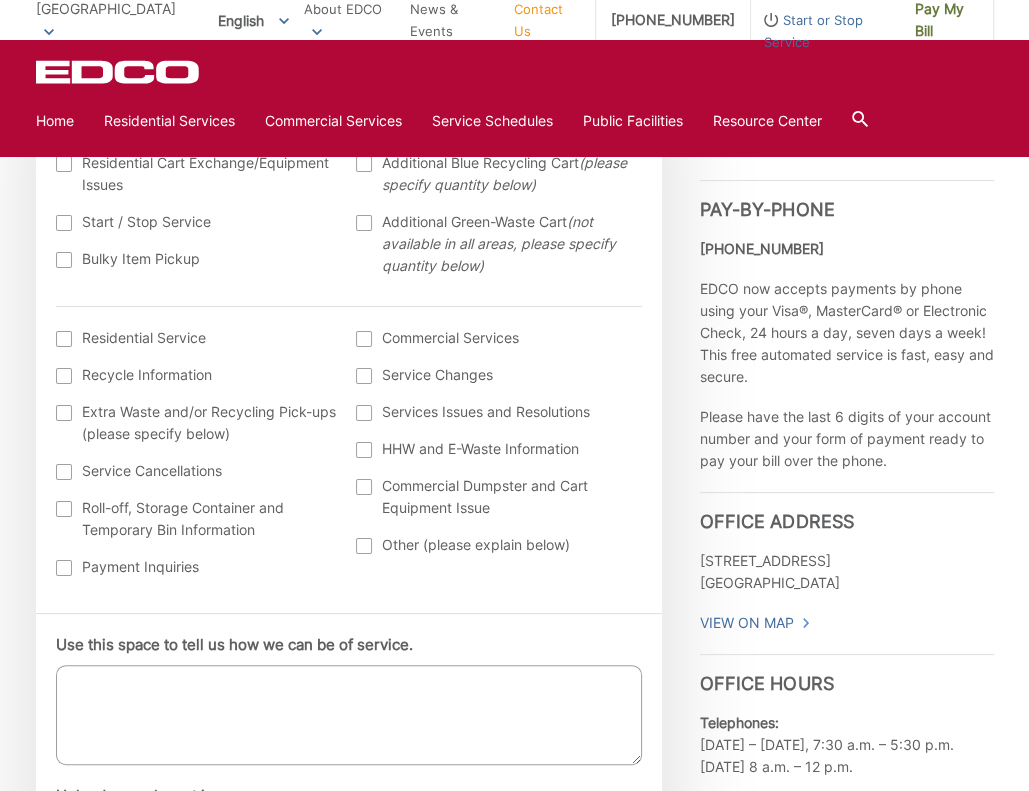 scroll, scrollTop: 700, scrollLeft: 0, axis: vertical 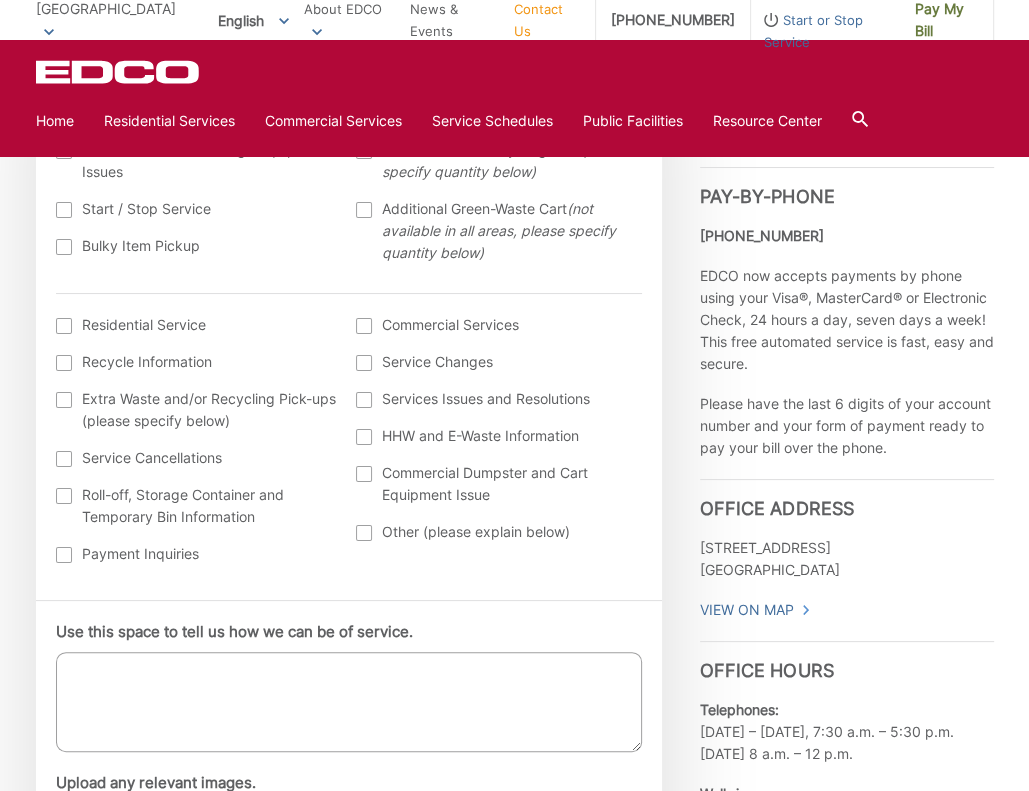 click at bounding box center [364, 533] 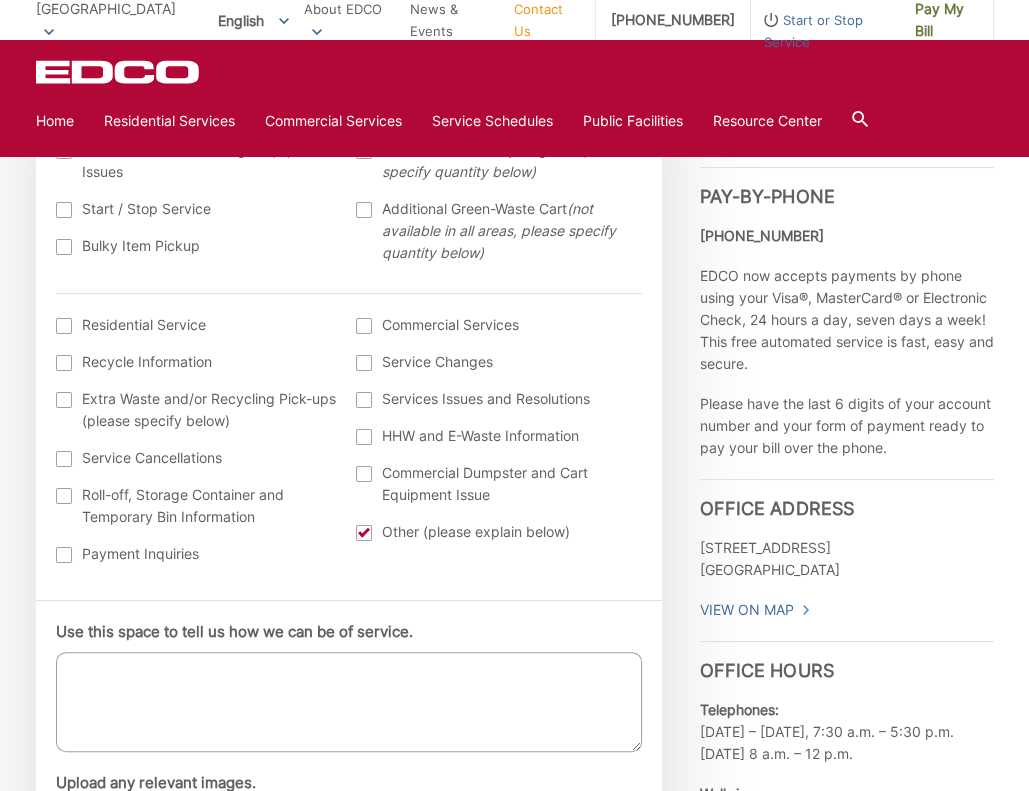 click on "Use this space to tell us how we can be of service." at bounding box center [349, 702] 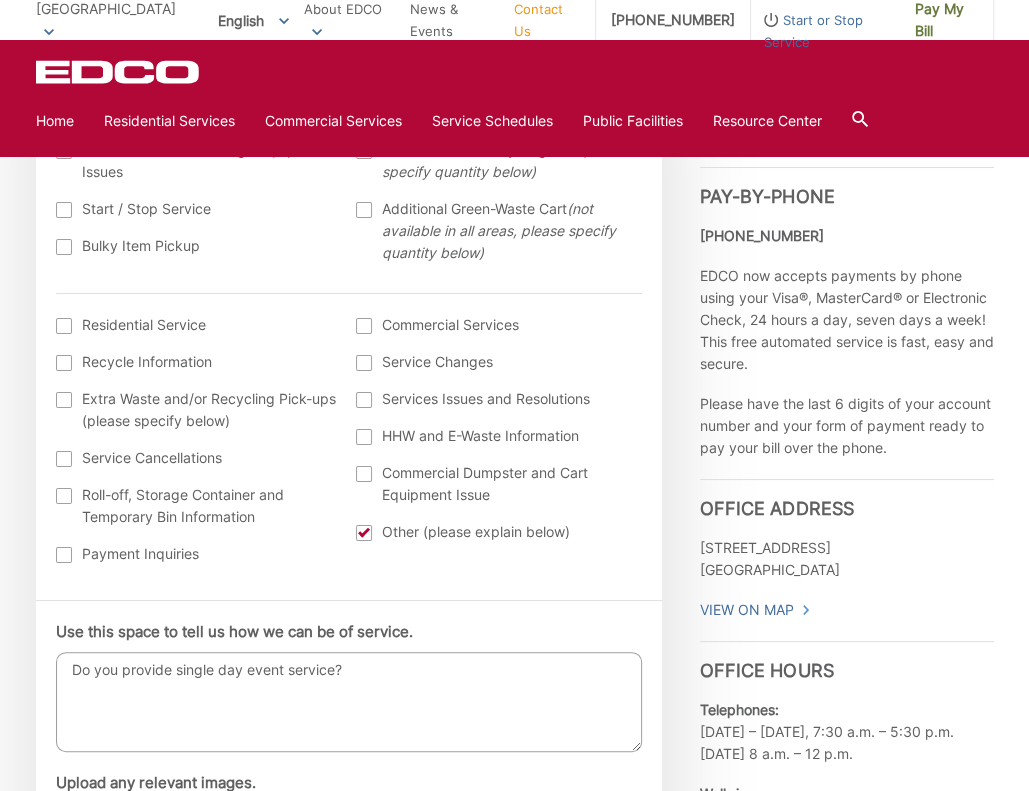 paste on "We have an event coming up on July 29th at 2697 Main Street, San Diego, CA 92113 for approximately 100 people. We will have a food truck and a coffee truck onsite. We need trash hauling services for the event. Our tent rental company can provide the containers if needed. We would love to have the trash picked up on July 29th after the event ends at 1 pm. Please let me know if you need any additional information in order to provide a quote. Thank you!" 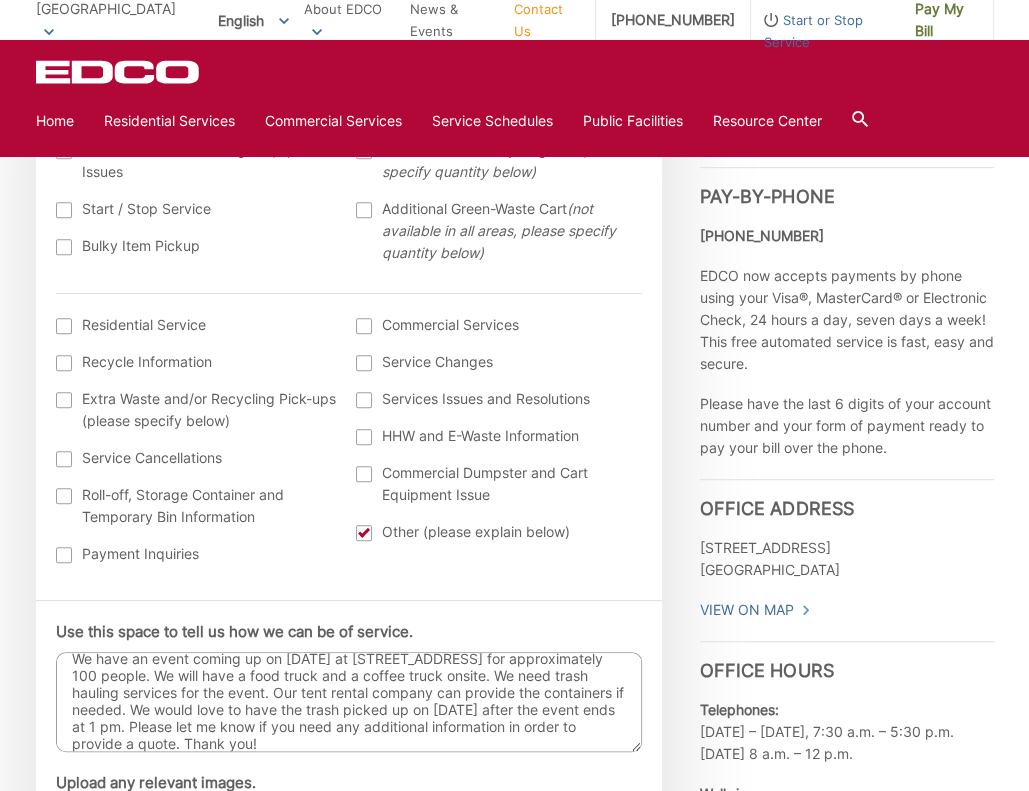 scroll, scrollTop: 35, scrollLeft: 0, axis: vertical 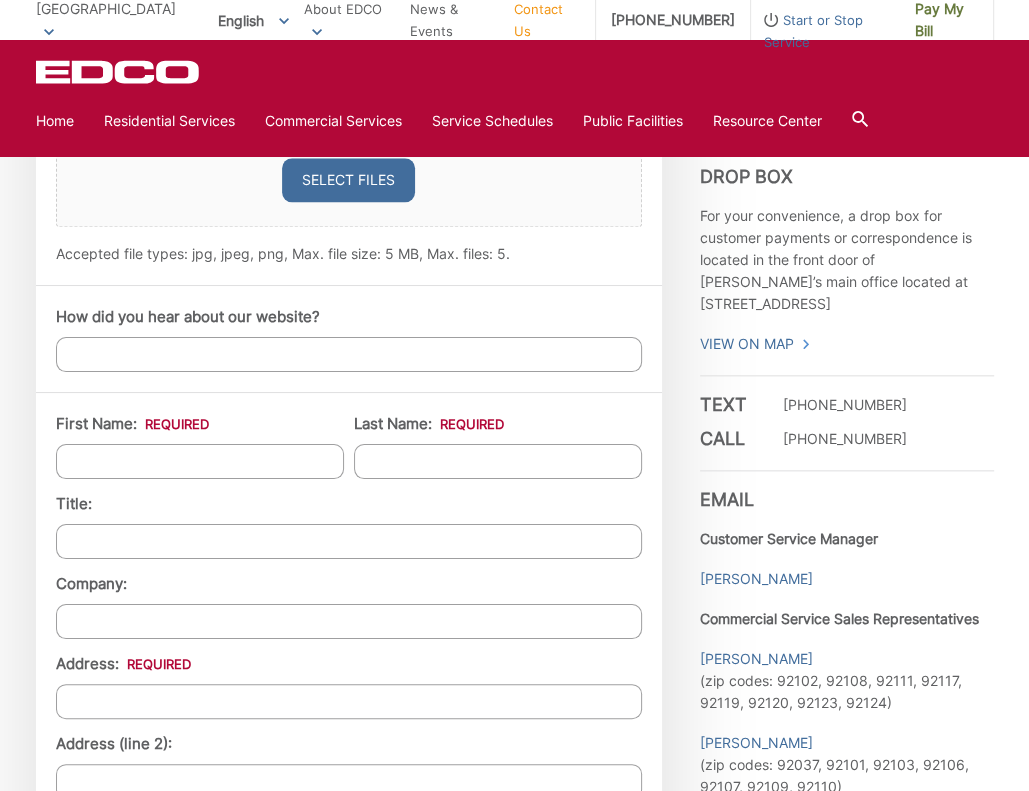 type on "Do you provide single day event service?
We have an event coming up on July 29th at 2697 Main Street, San Diego, CA 92113 for approximately 100 people. We will have a food truck and a coffee truck onsite. We need trash hauling services for the event. Our tent rental company can provide the containers if needed. We would love to have the trash picked up on July 29th after the event ends at 1 pm. Please let me know if you need any additional information in order to provide a quote. Thank you!" 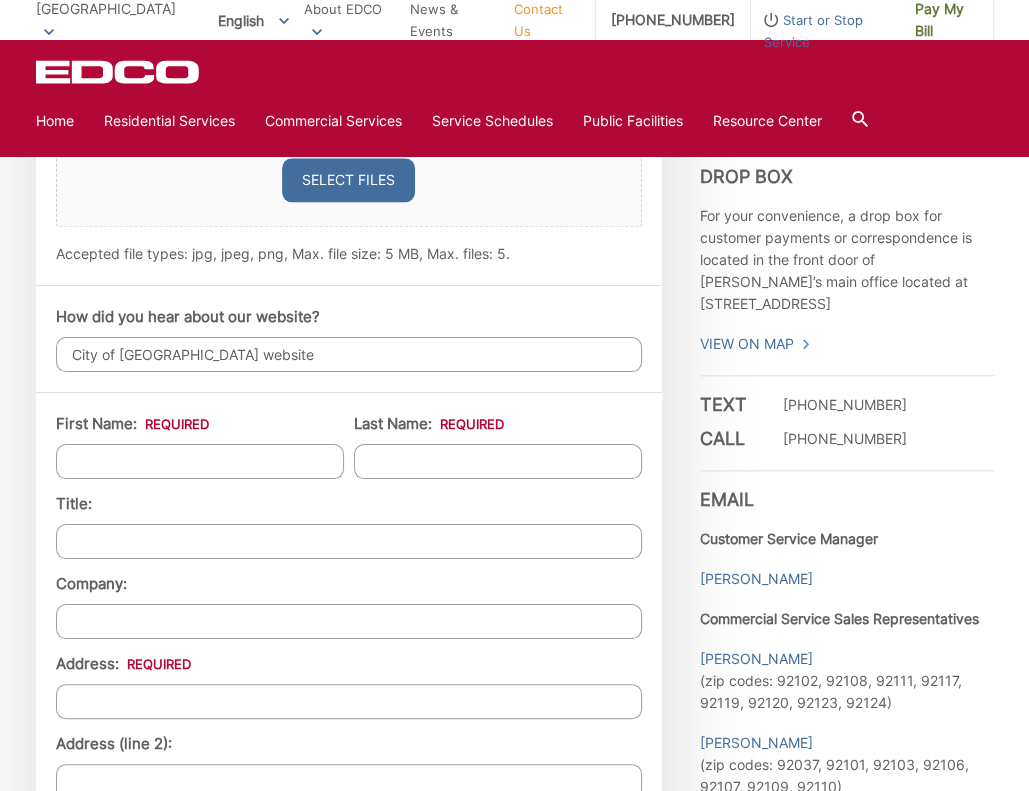 type on "City of San Diego website" 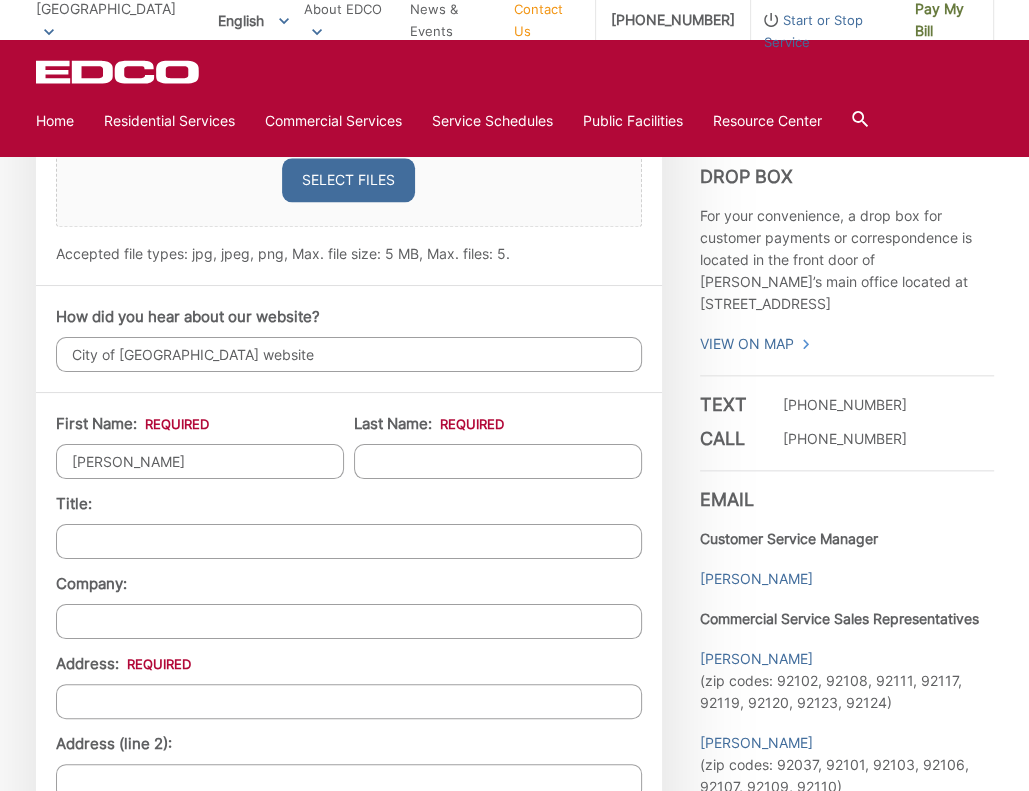 type on "Aimee" 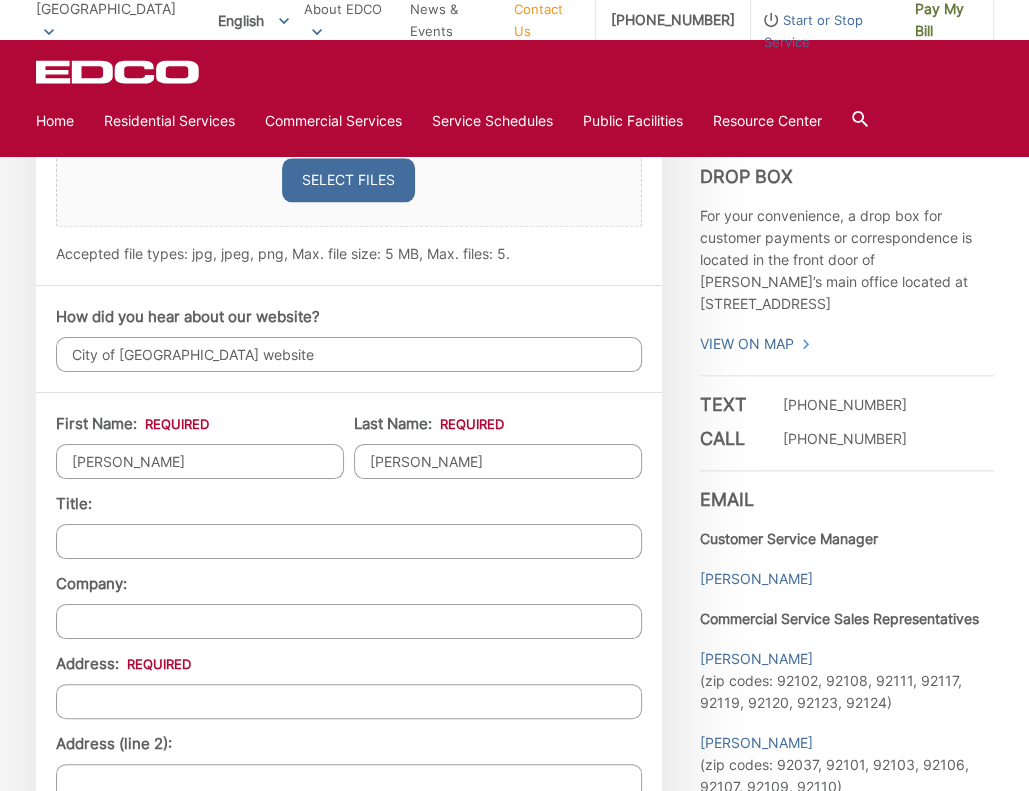 type on "Johnson" 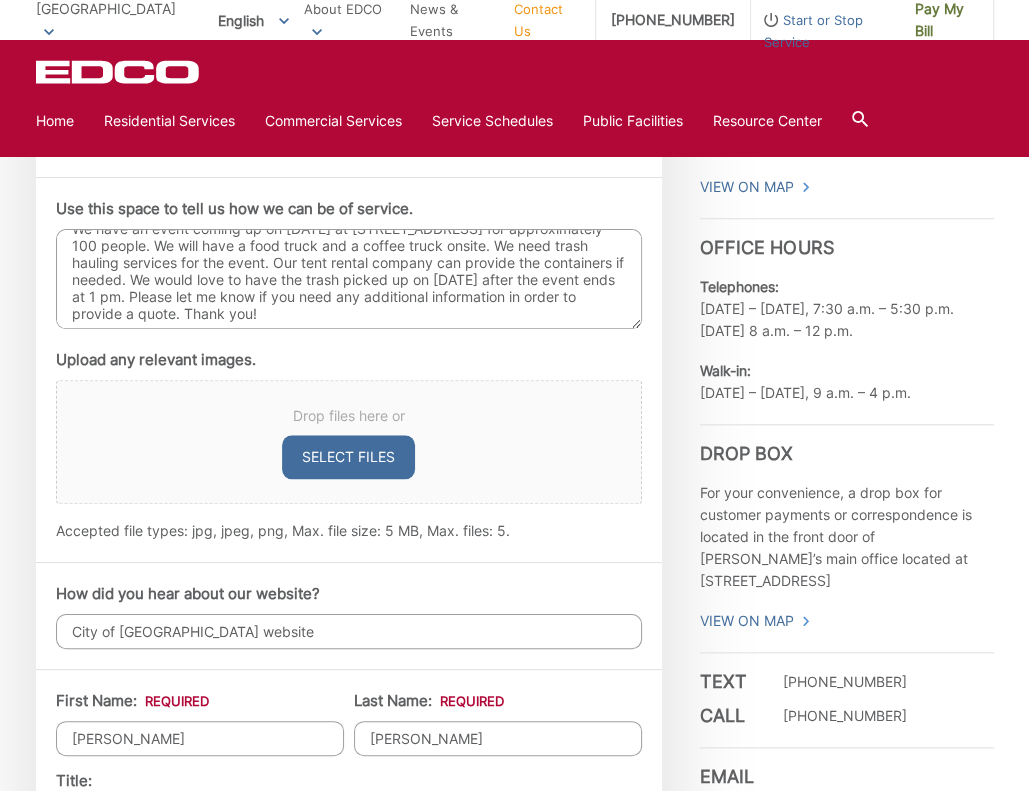 scroll, scrollTop: 1000, scrollLeft: 0, axis: vertical 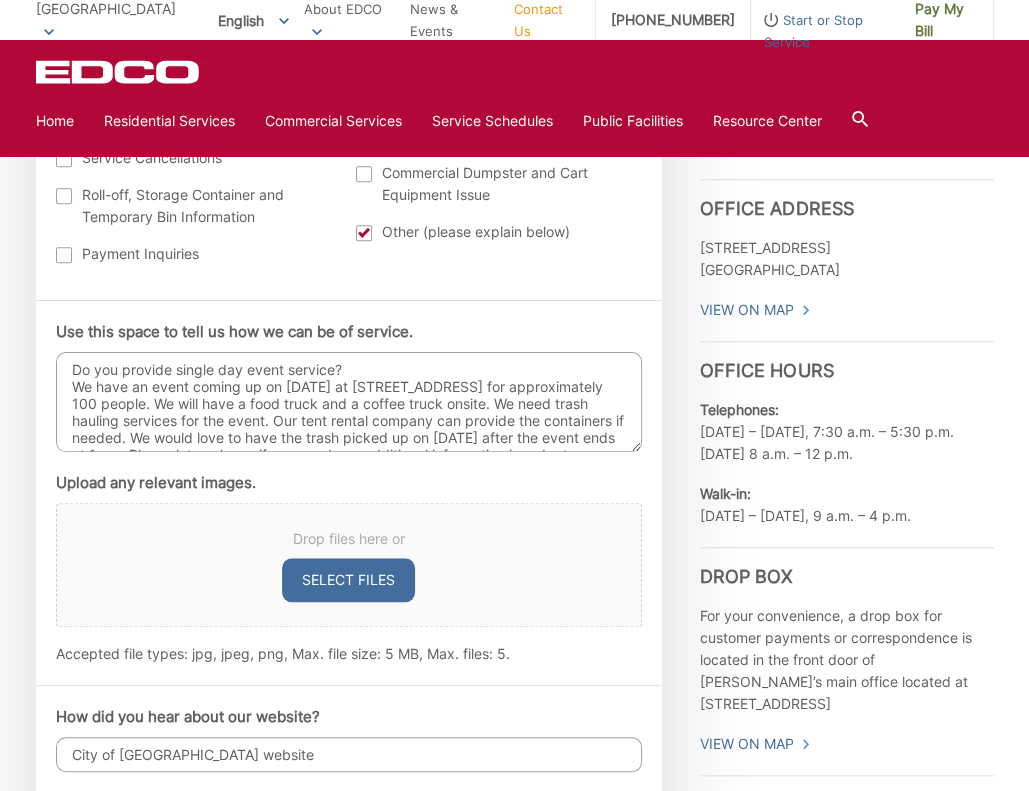 type on "Arevon" 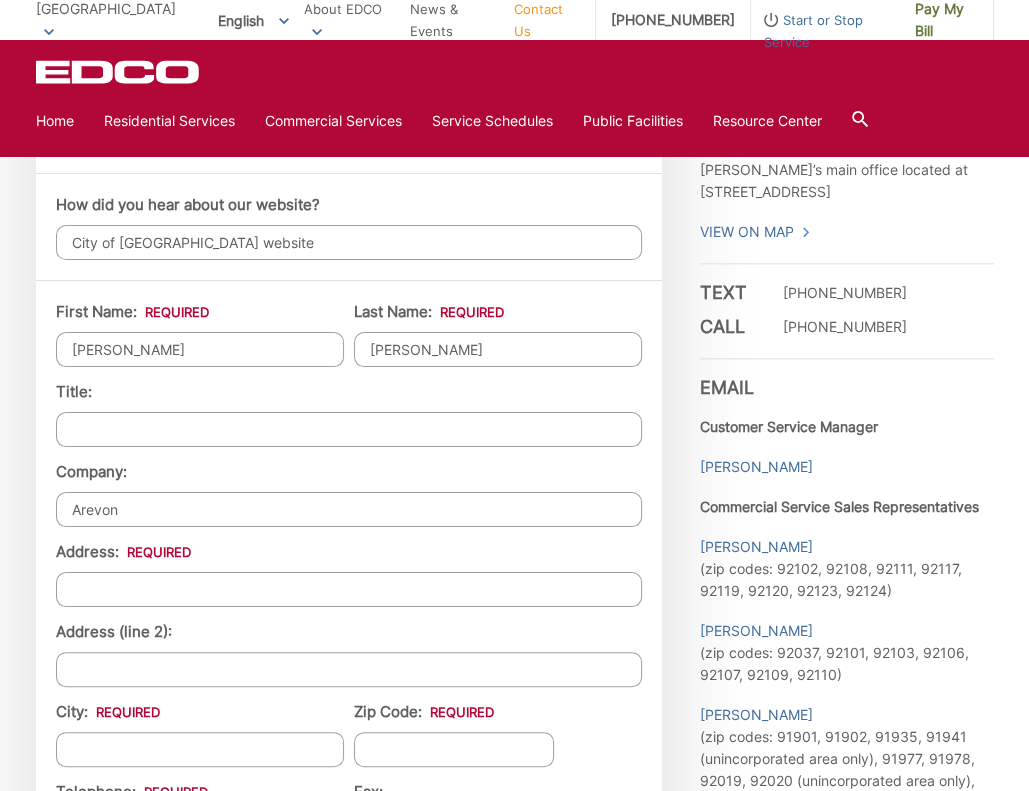 scroll, scrollTop: 1600, scrollLeft: 0, axis: vertical 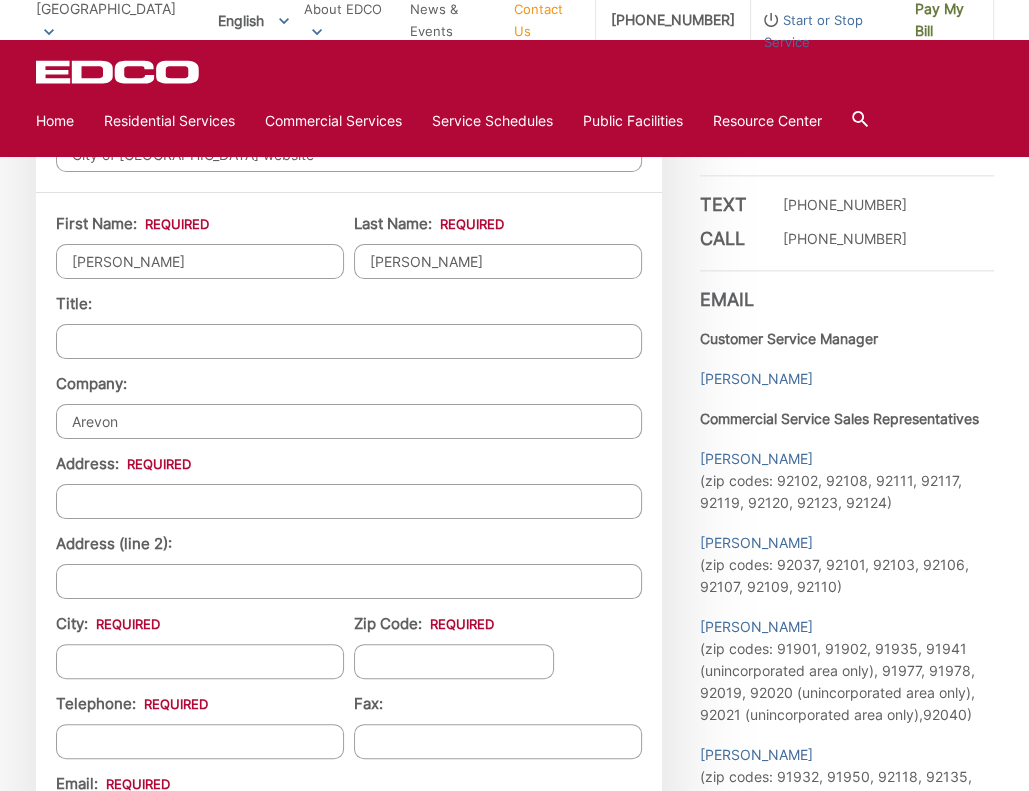 click on "Address: *" at bounding box center [349, 501] 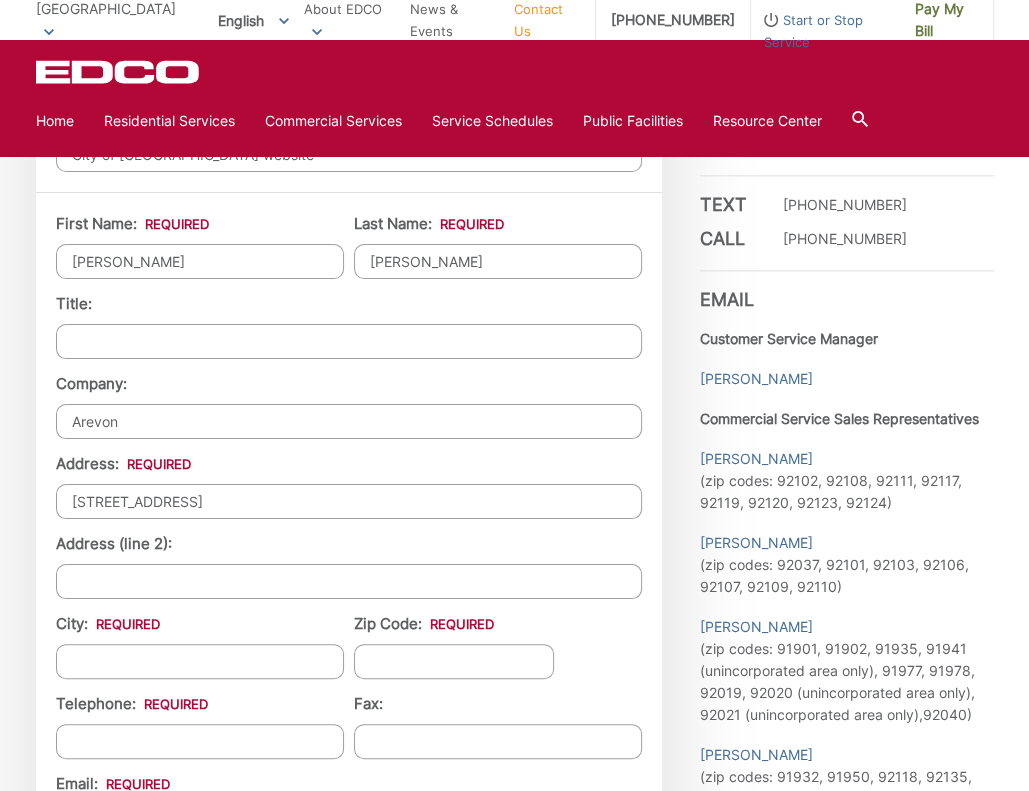 type on "2697 Main Street, San Diego, CA 92113" 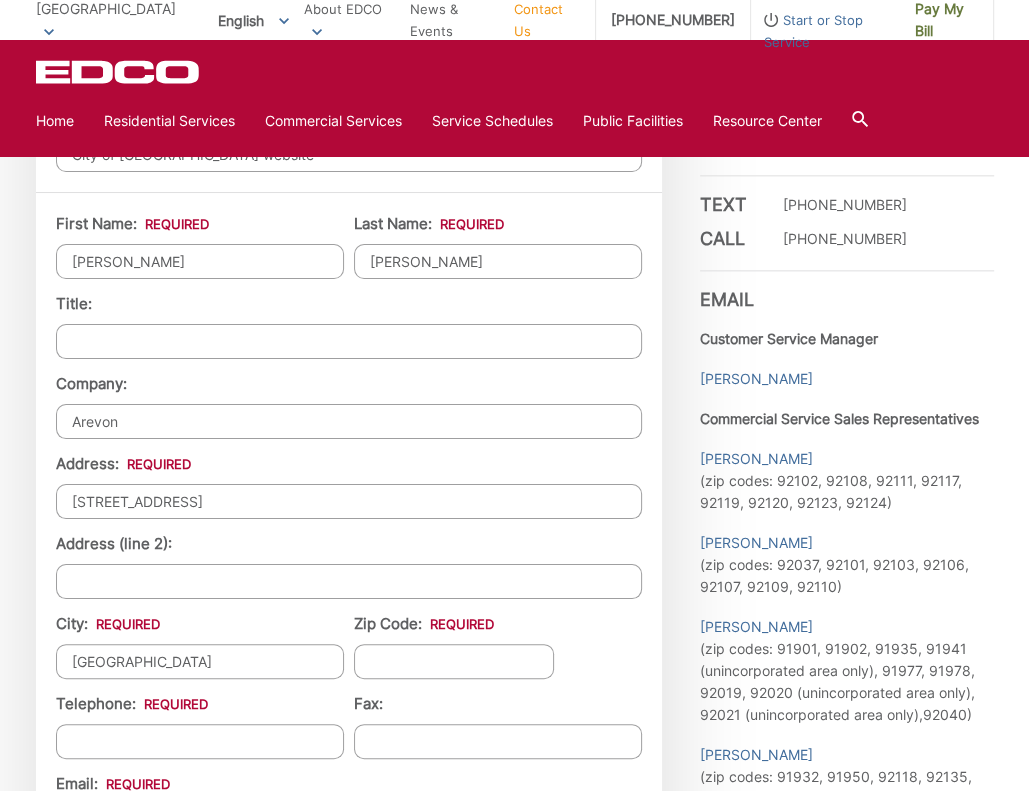 type on "[GEOGRAPHIC_DATA]" 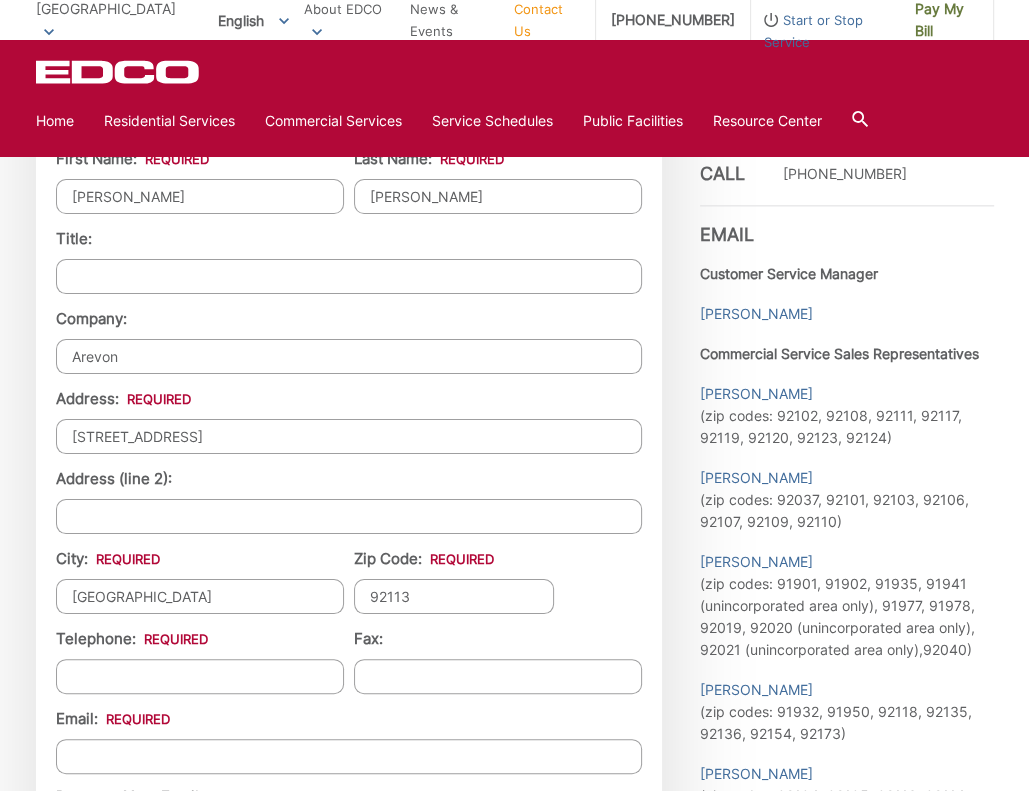 scroll, scrollTop: 1700, scrollLeft: 0, axis: vertical 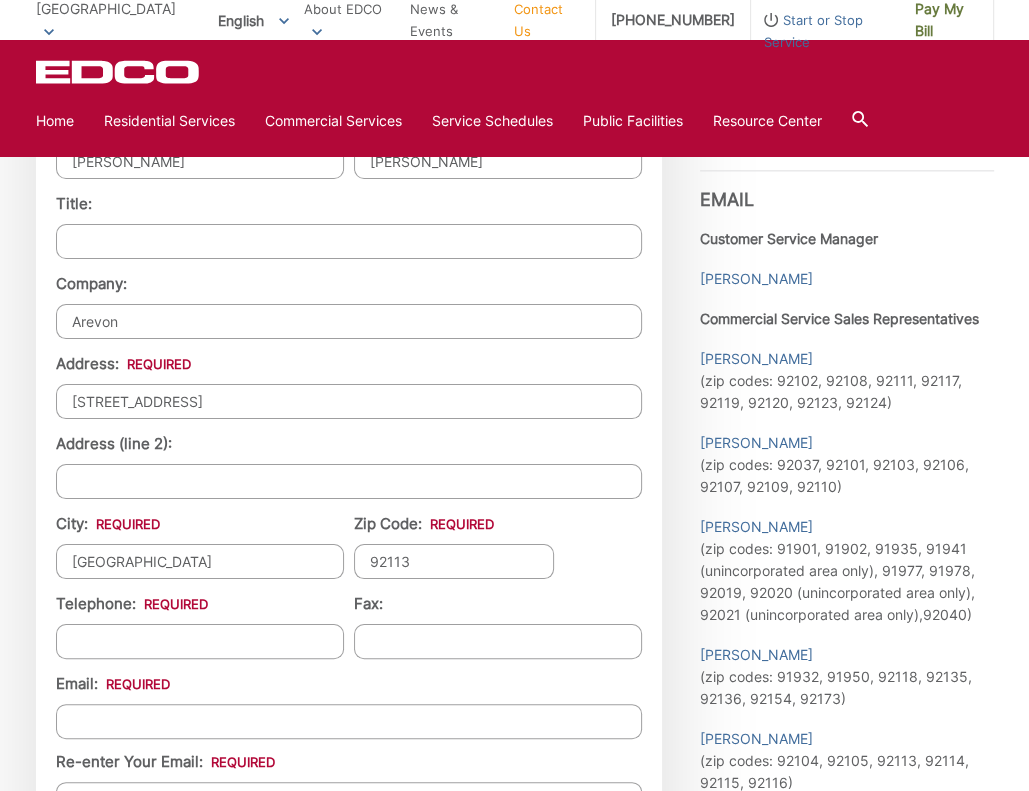 type on "92113" 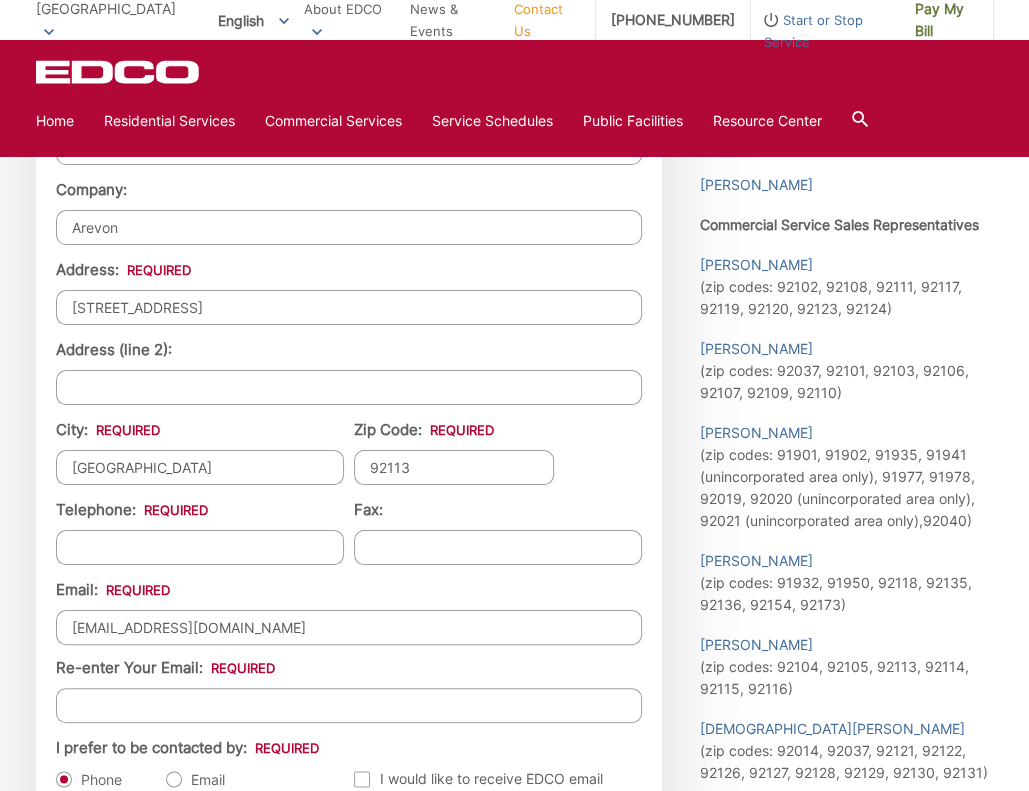 scroll, scrollTop: 2000, scrollLeft: 0, axis: vertical 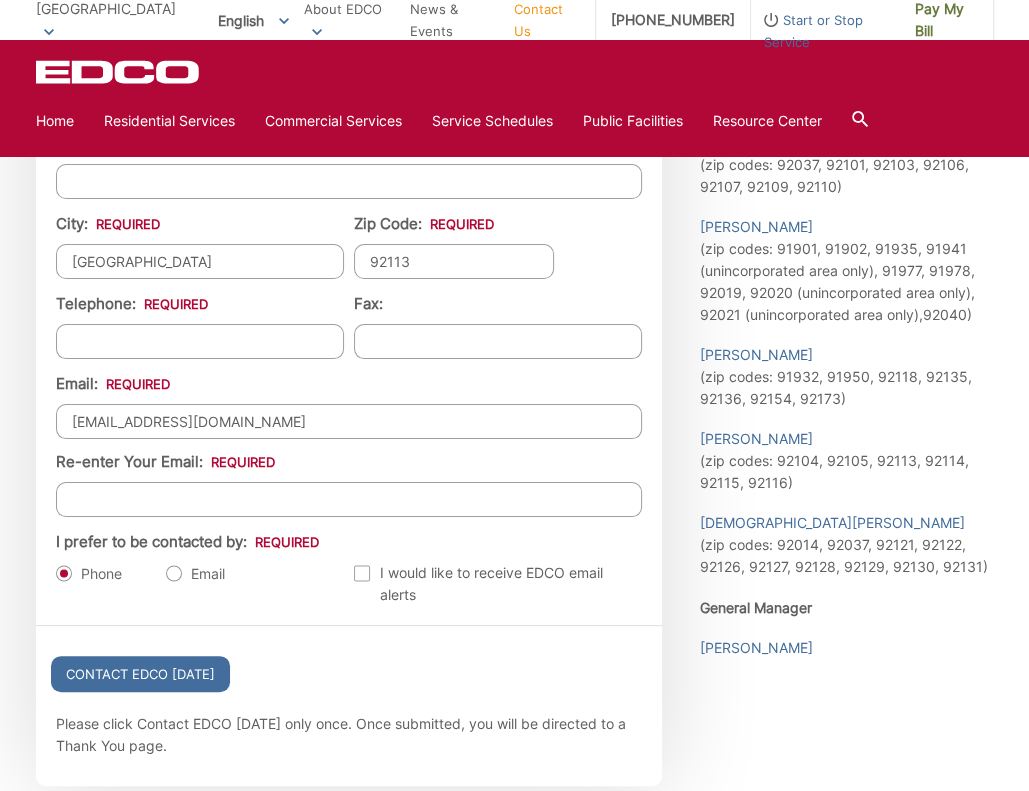 type on "aijohnson@arevonenergy.com" 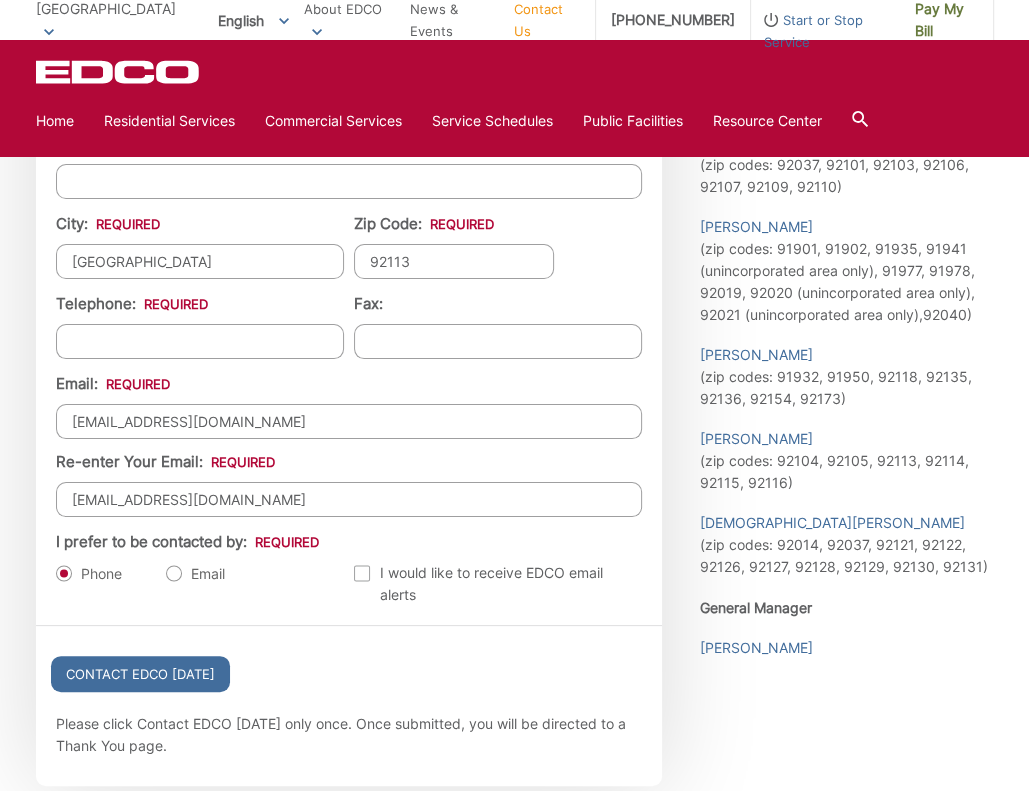 type on "aijohnson@arevonenergy.com" 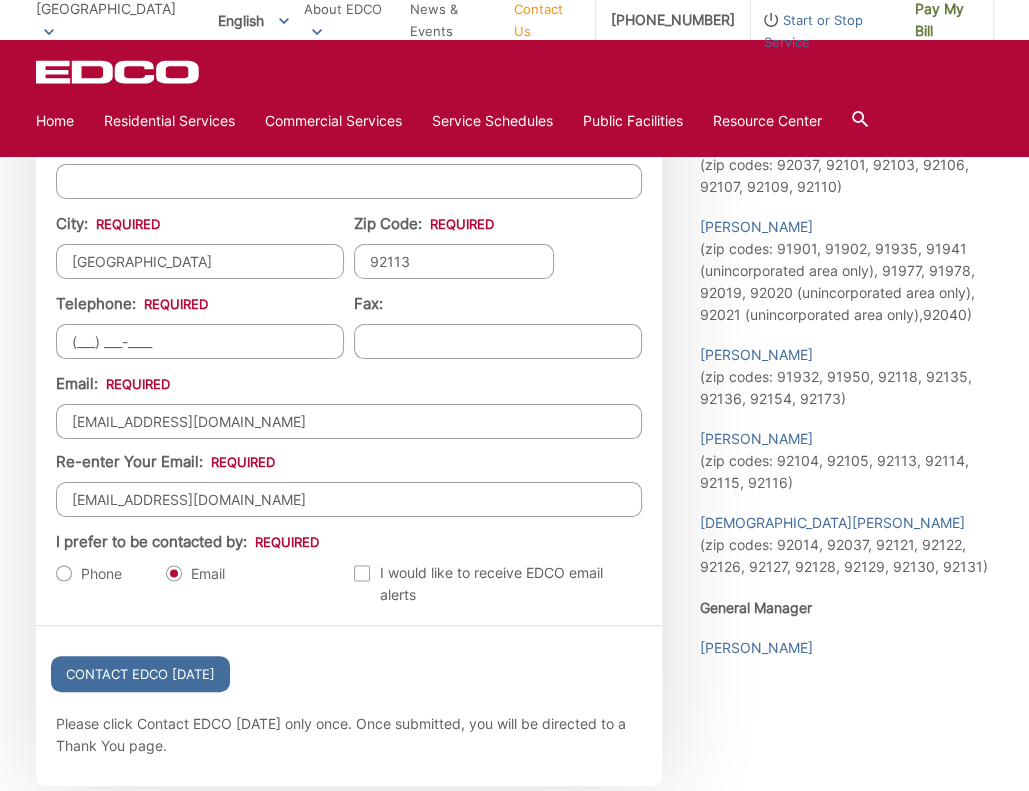 click on "(___) ___-____" at bounding box center (200, 341) 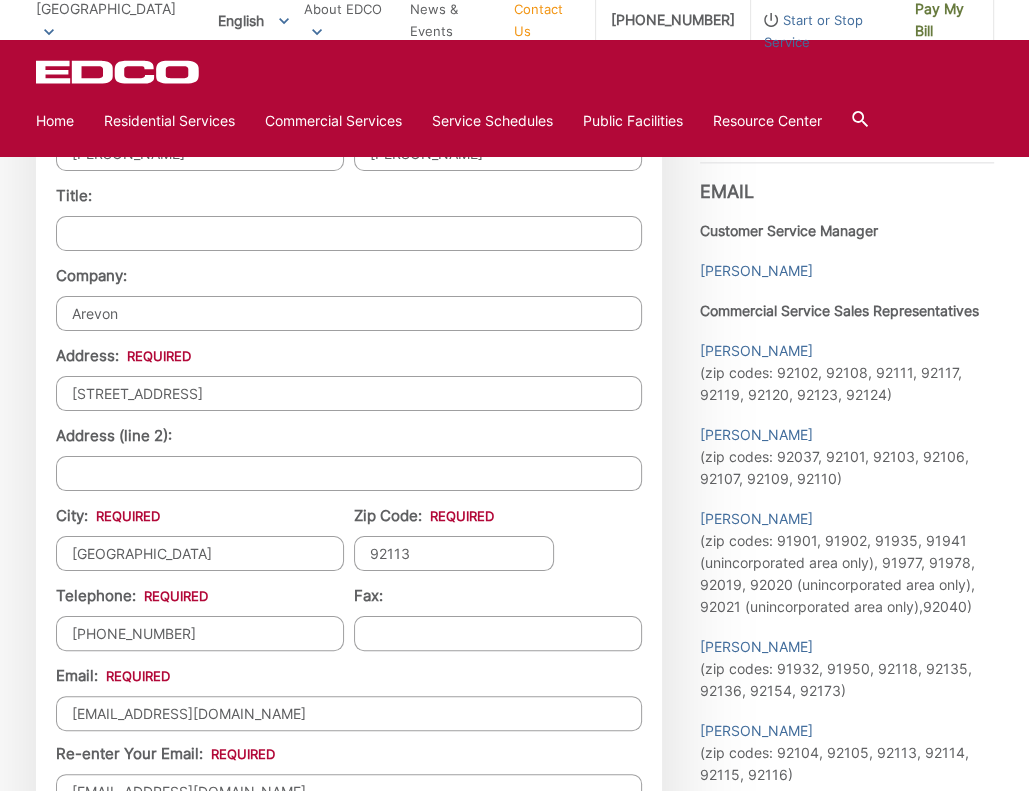 scroll, scrollTop: 1600, scrollLeft: 0, axis: vertical 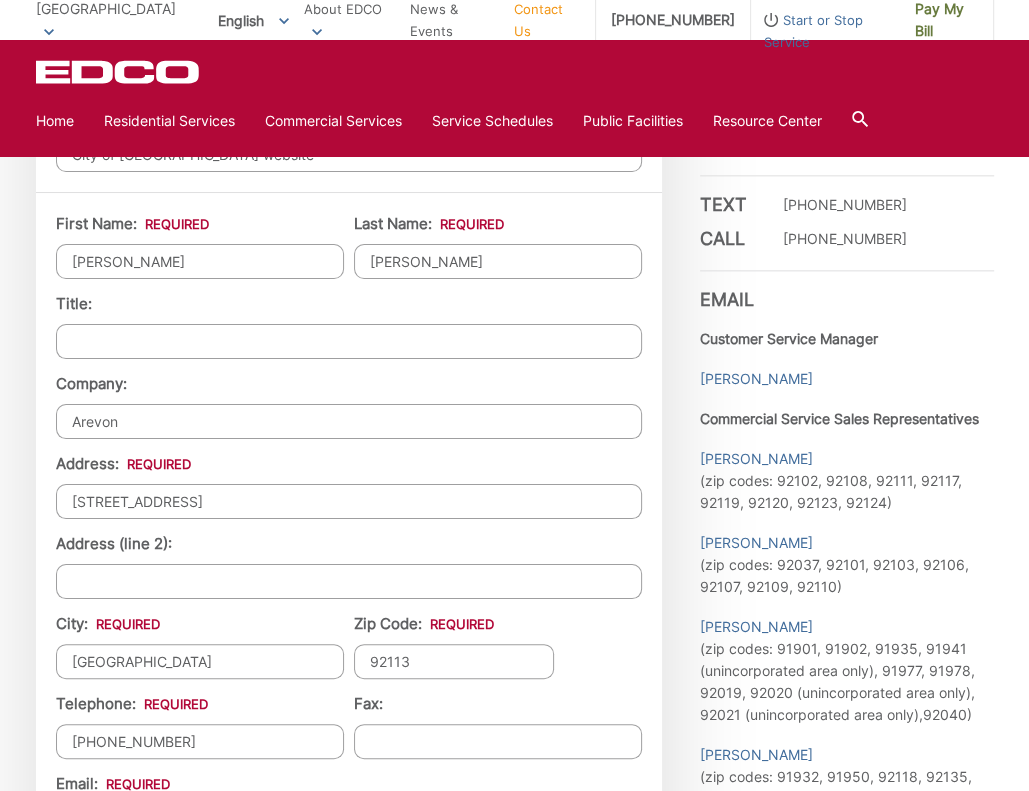 type on "(480) 944-5591" 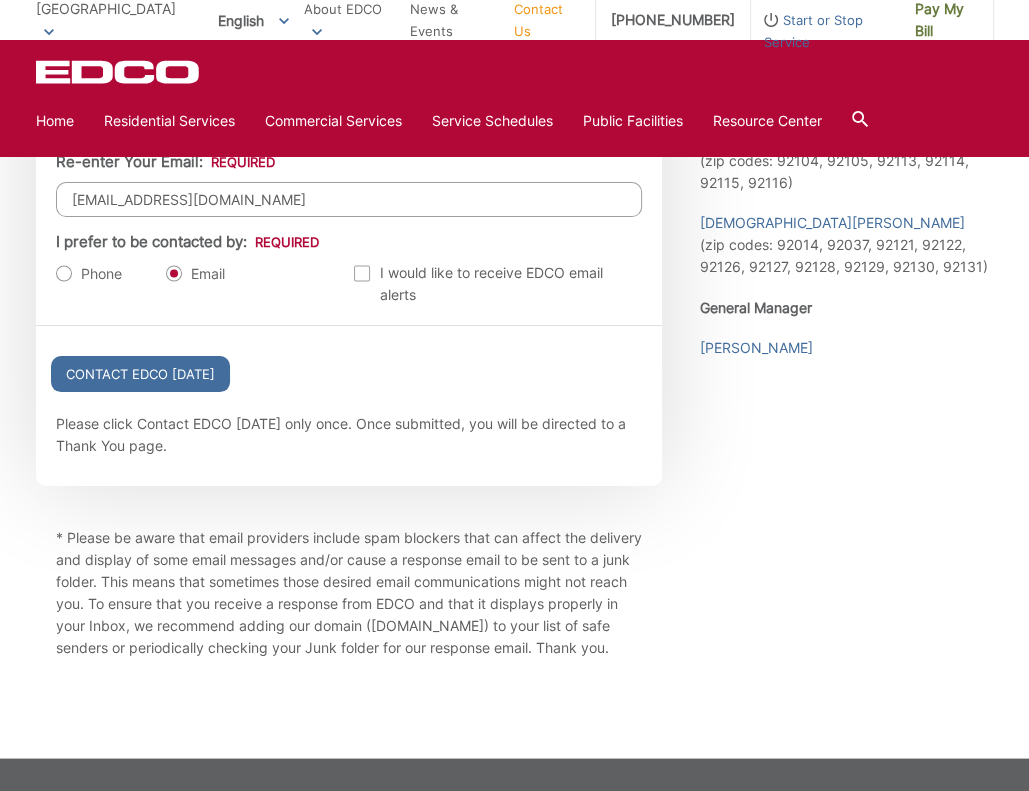 scroll, scrollTop: 2388, scrollLeft: 0, axis: vertical 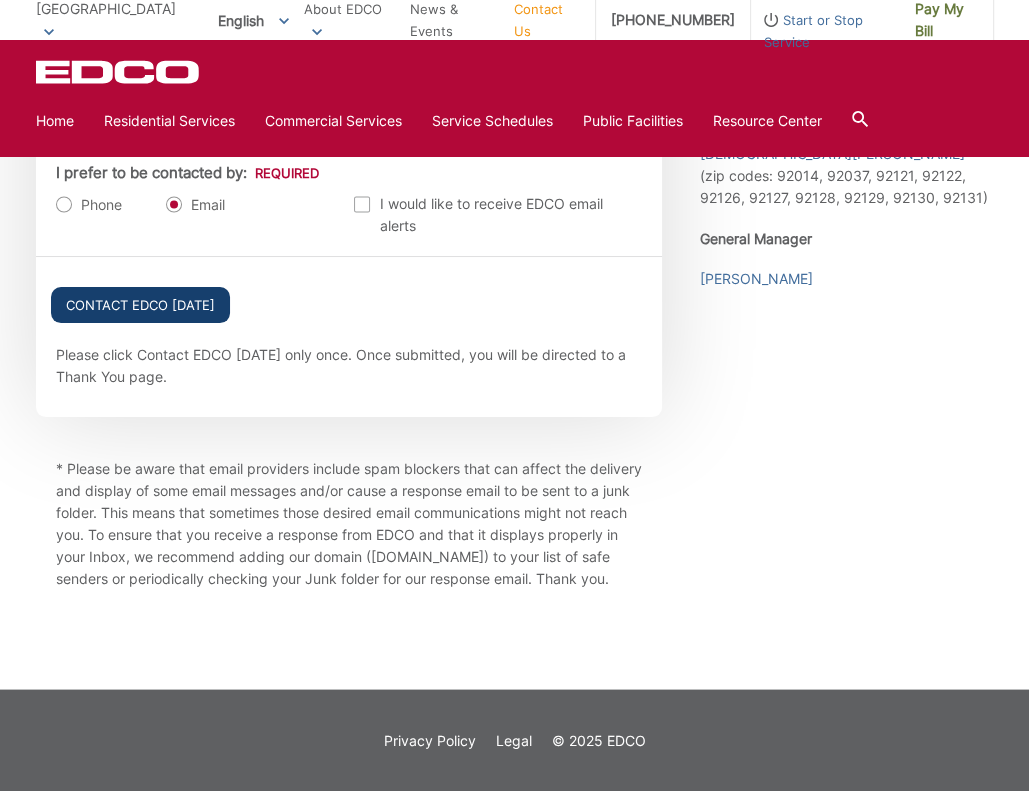 click on "Contact EDCO Today" at bounding box center [140, 305] 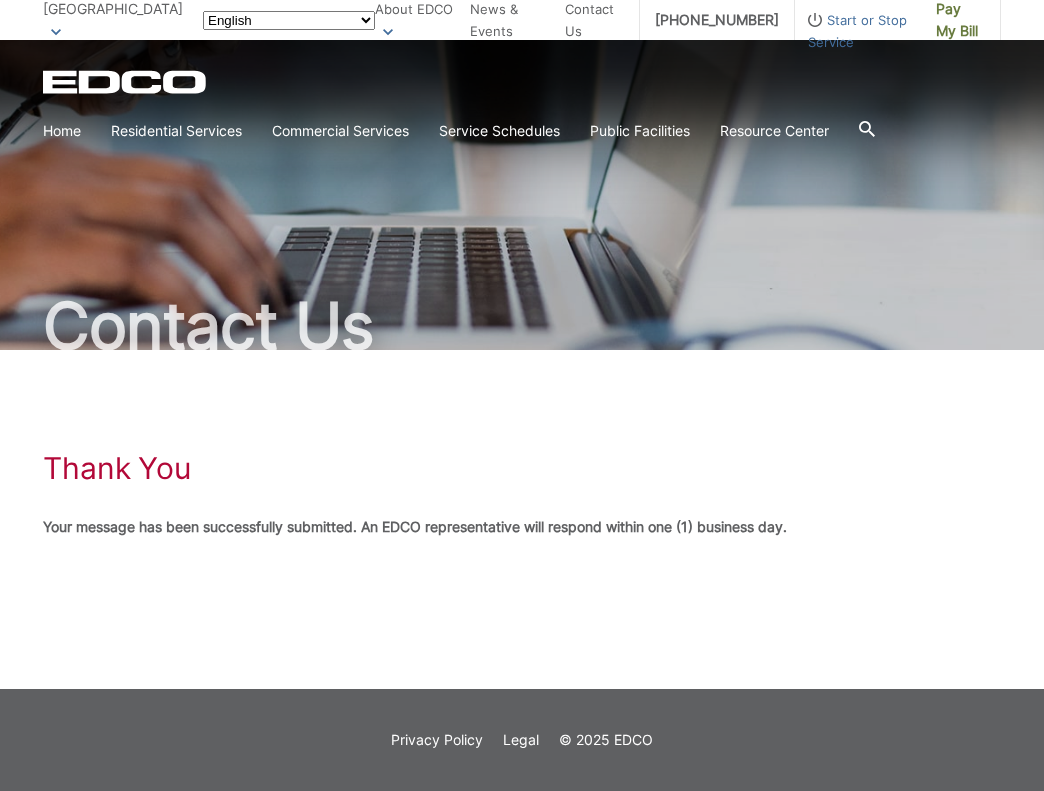 scroll, scrollTop: 0, scrollLeft: 0, axis: both 